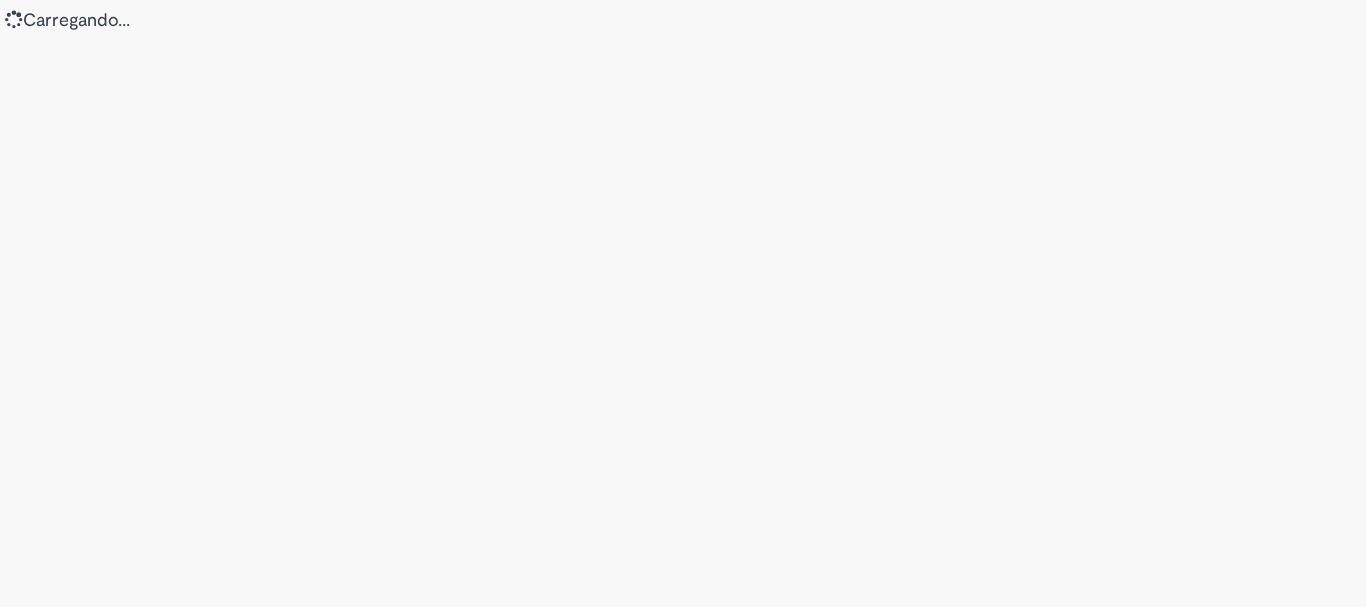 scroll, scrollTop: 0, scrollLeft: 0, axis: both 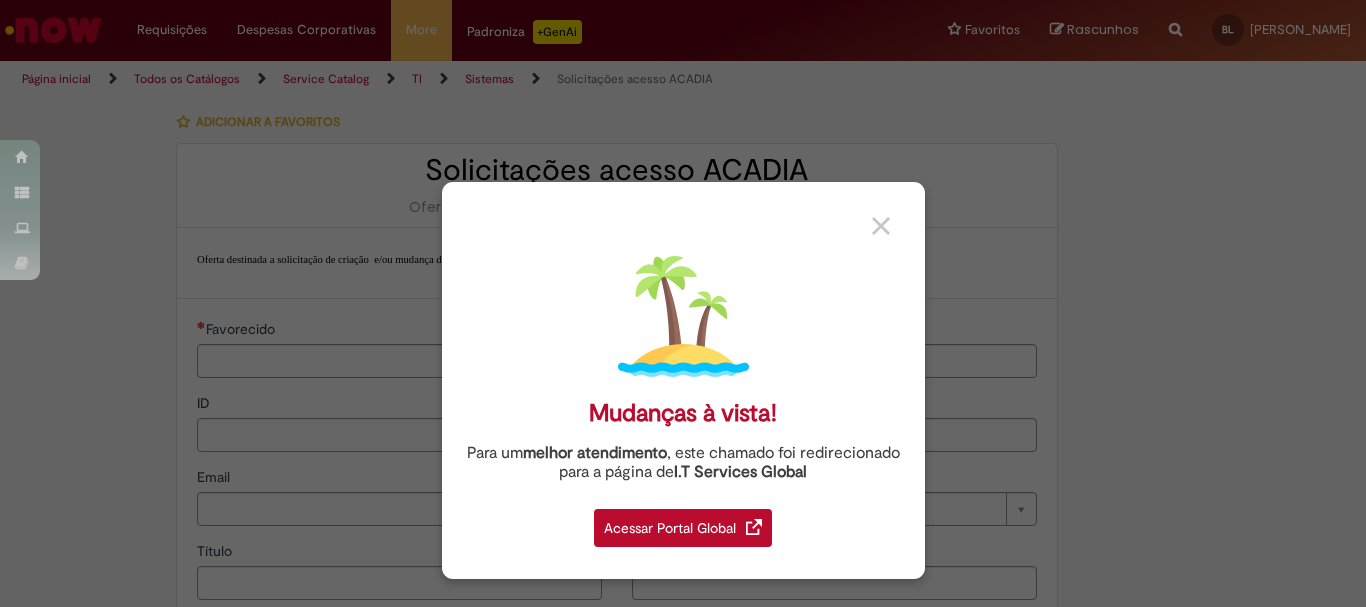 type on "**********" 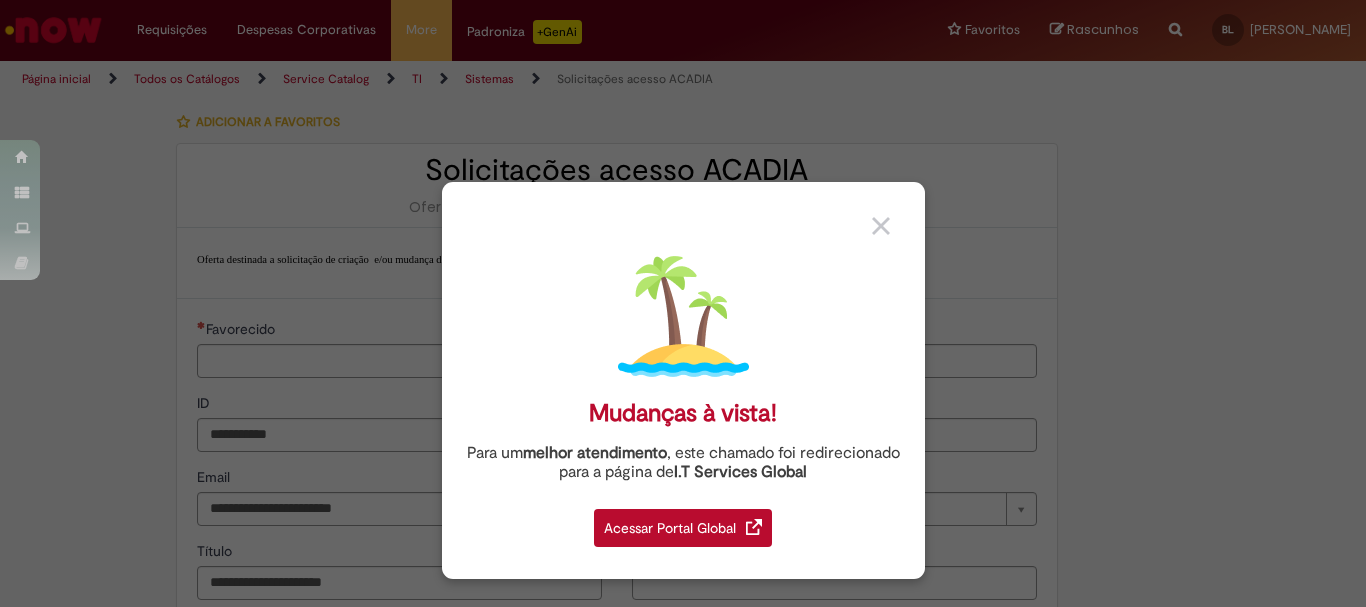type on "**********" 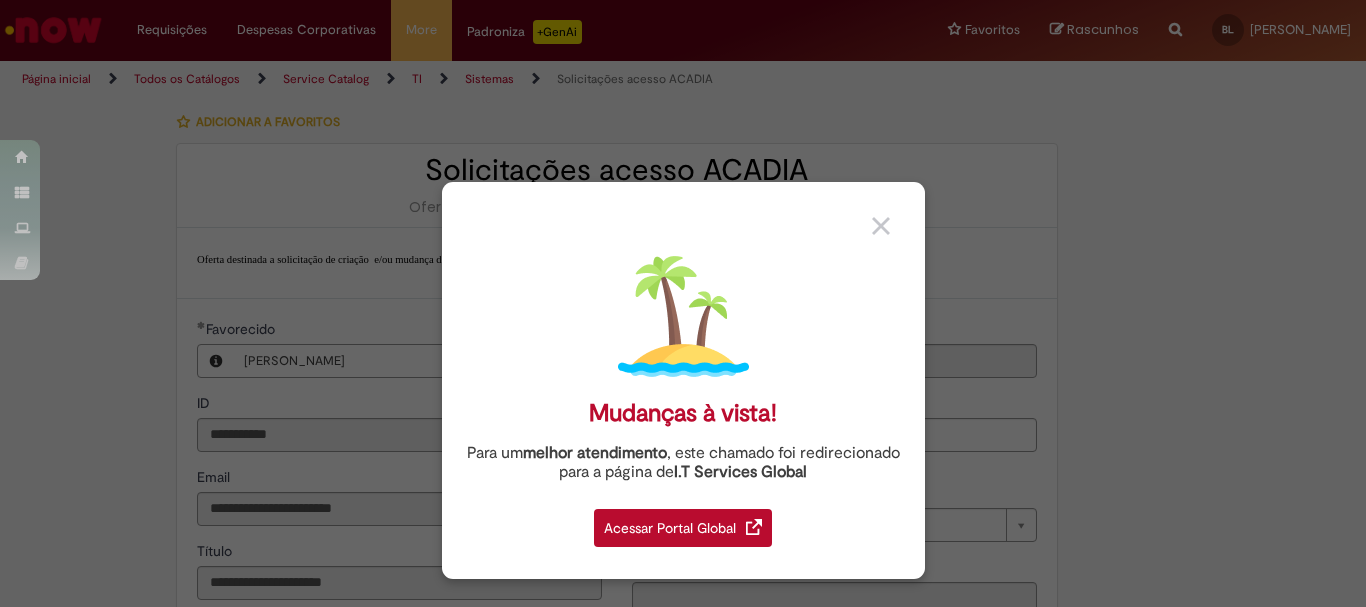 click at bounding box center (881, 226) 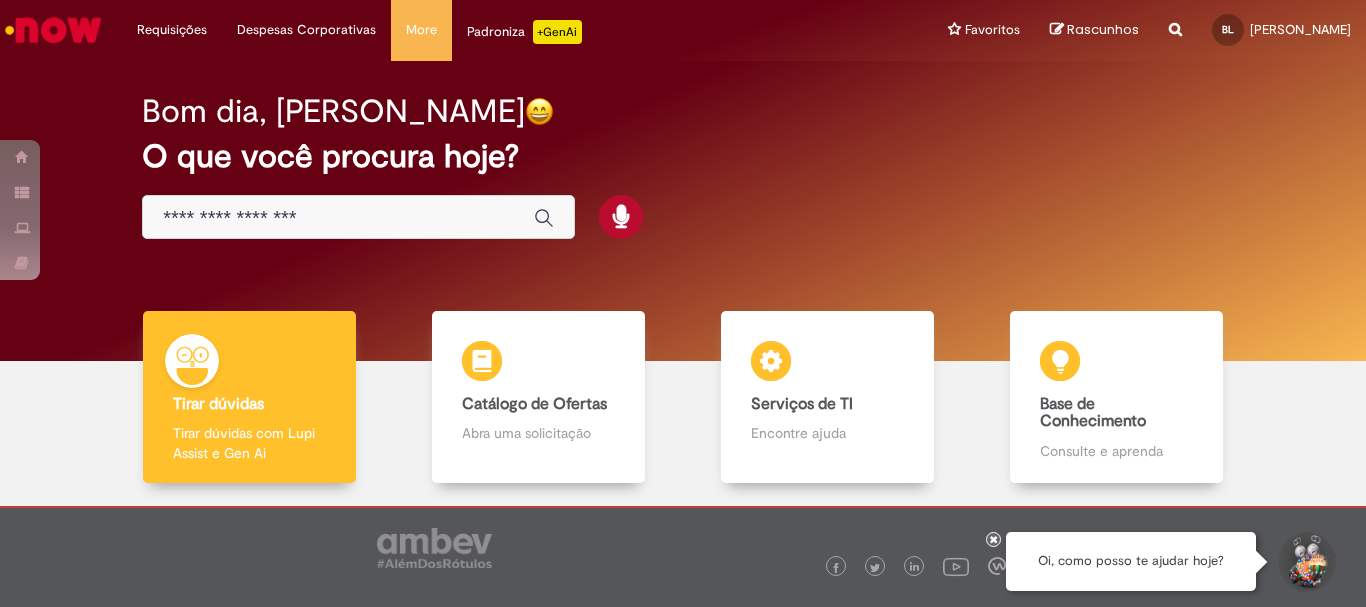 click at bounding box center [358, 217] 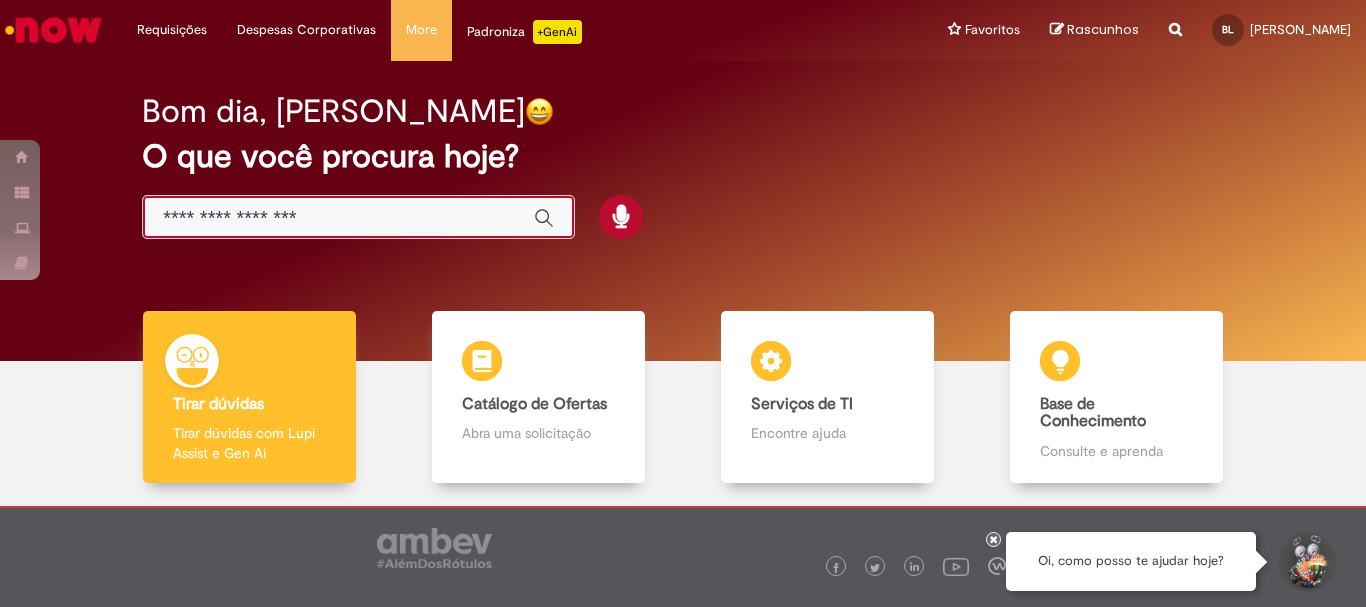 click at bounding box center [338, 218] 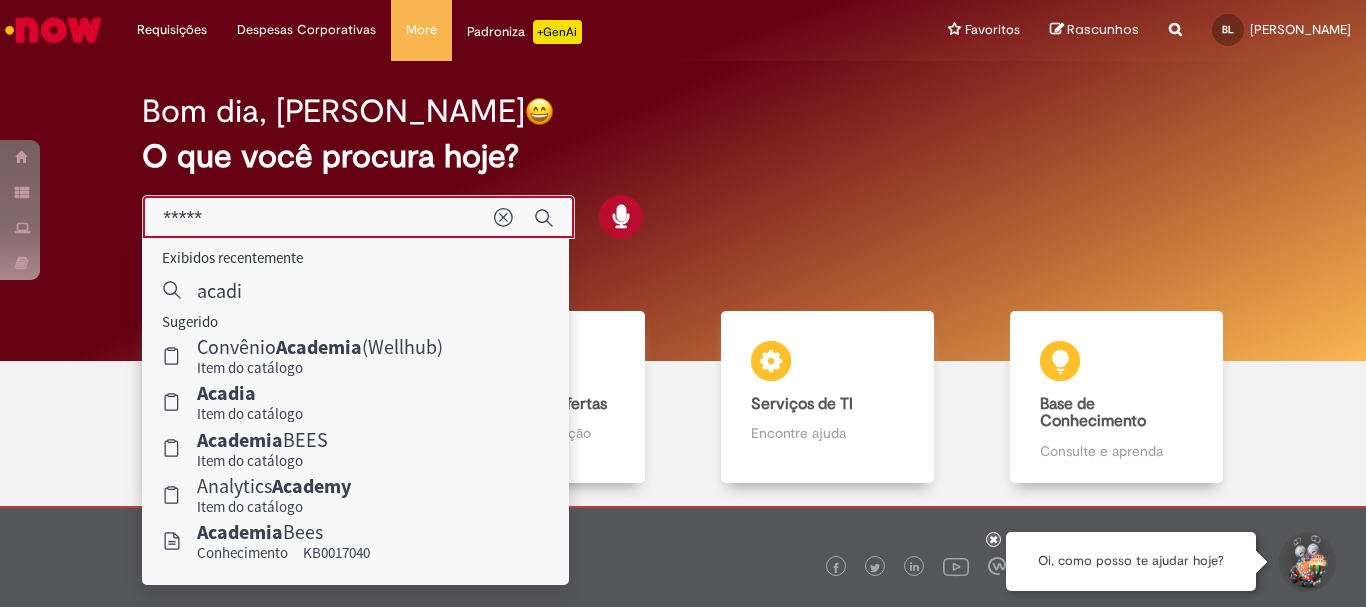 type on "******" 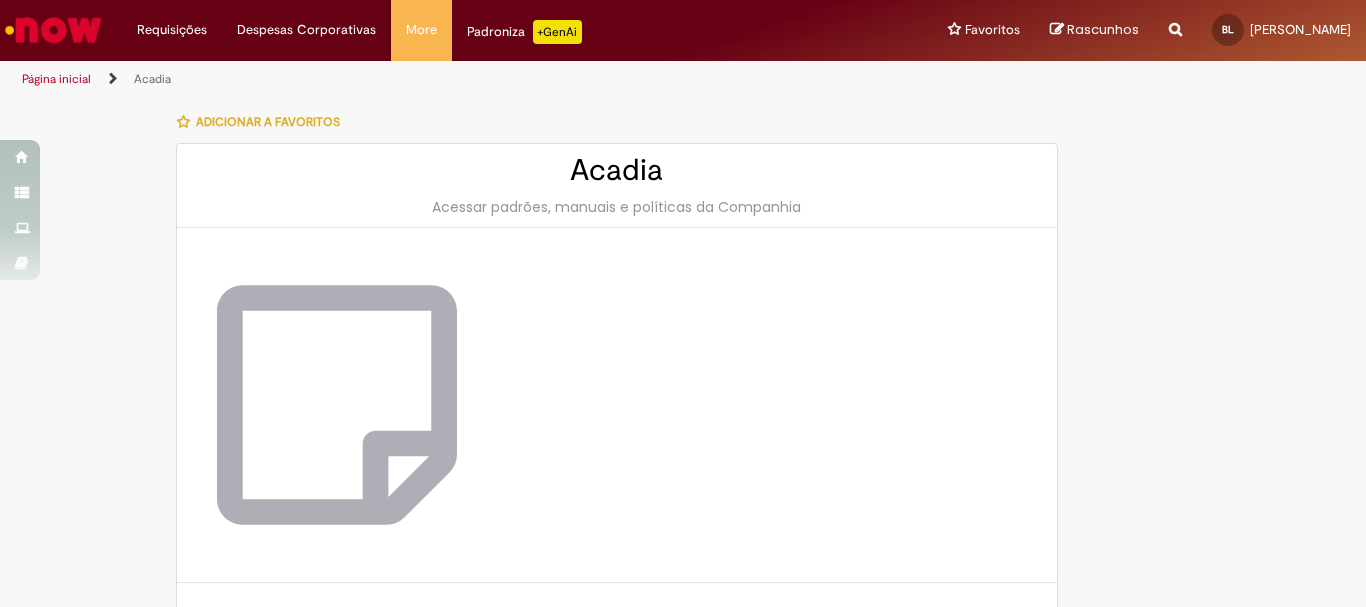 click on "Tire dúvidas com LupiAssist    +GenAI
Oi! Eu sou LupiAssist, uma Inteligência Artificial Generativa em constante aprendizado   Meu conteúdo é monitorado para trazer uma melhor experiência
Dúvidas comuns:
Só mais um instante, estou consultando nossas bases de conhecimento  e escrevendo a melhor resposta pra você!
Title
Lorem ipsum dolor sit amet    Fazer uma nova pergunta
Gerei esta resposta utilizando IA Generativa em conjunto com os nossos padrões. Em caso de divergência, os documentos oficiais prevalecerão.
Saiba mais em:
Ou ligue para:
E aí, te ajudei?
Sim, obrigado!" at bounding box center (683, 100) 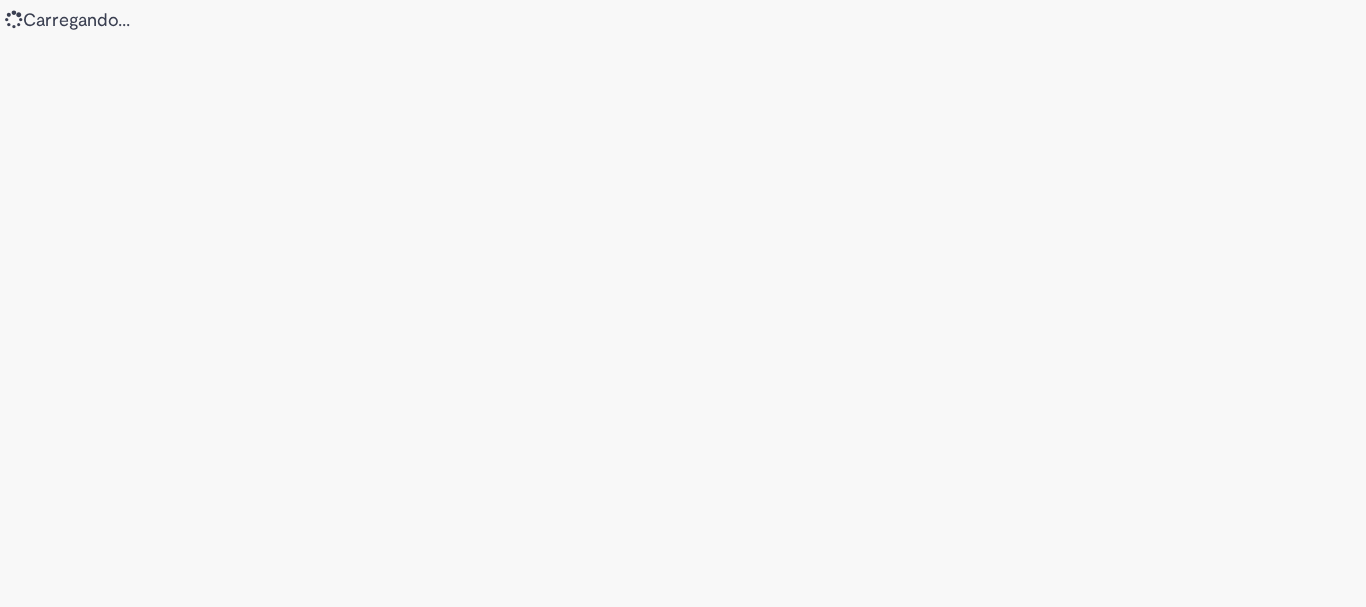 scroll, scrollTop: 0, scrollLeft: 0, axis: both 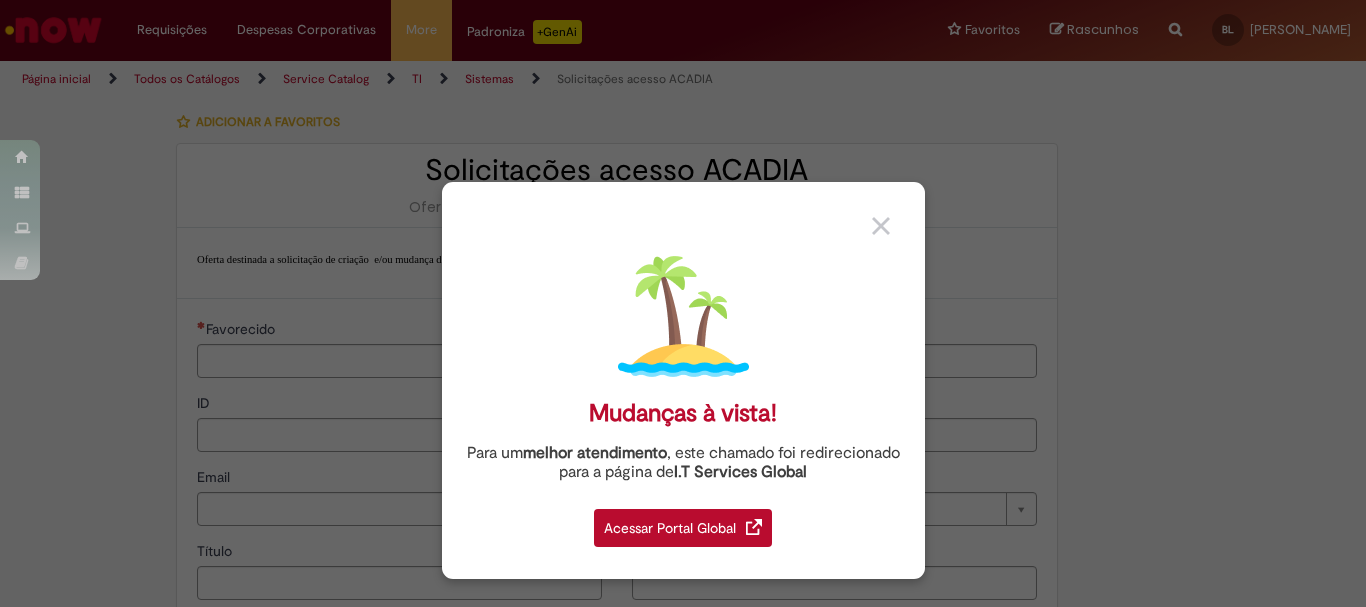 type on "**********" 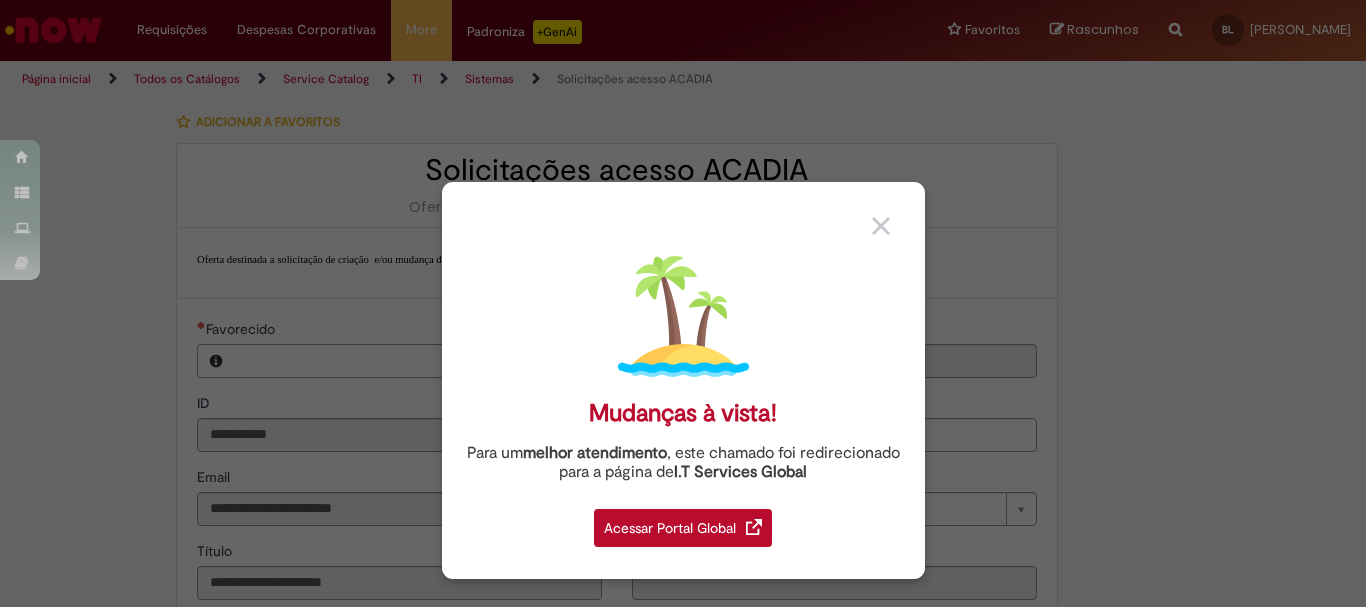 type on "**********" 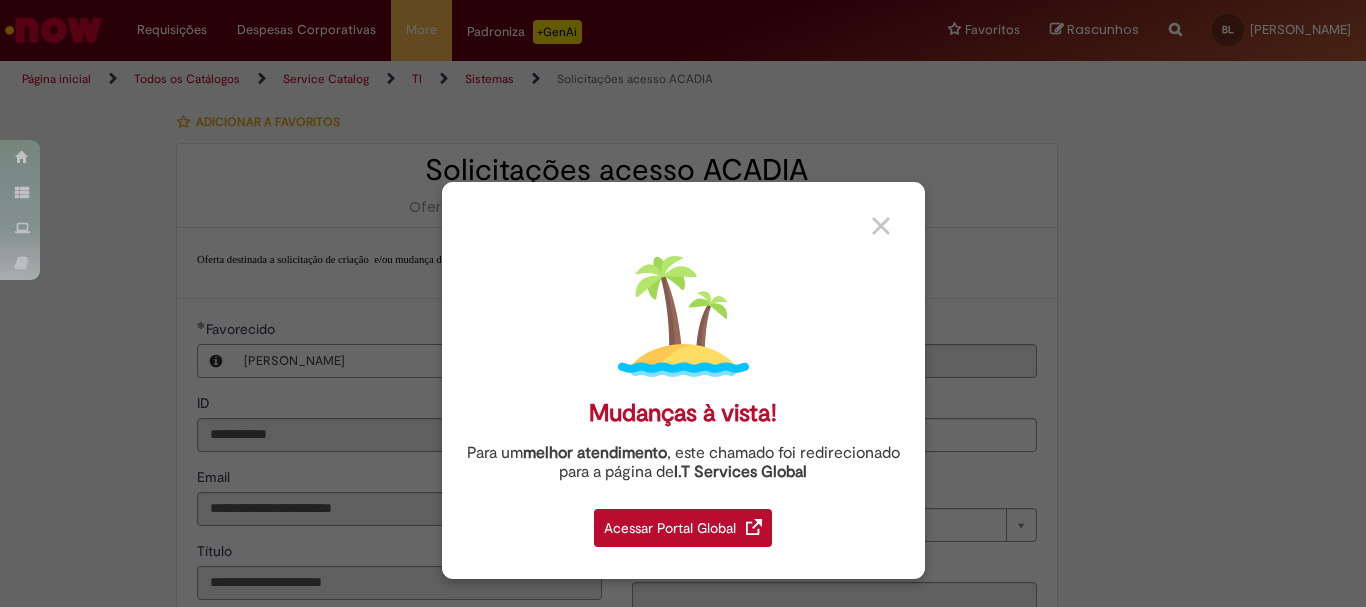 click at bounding box center (881, 226) 